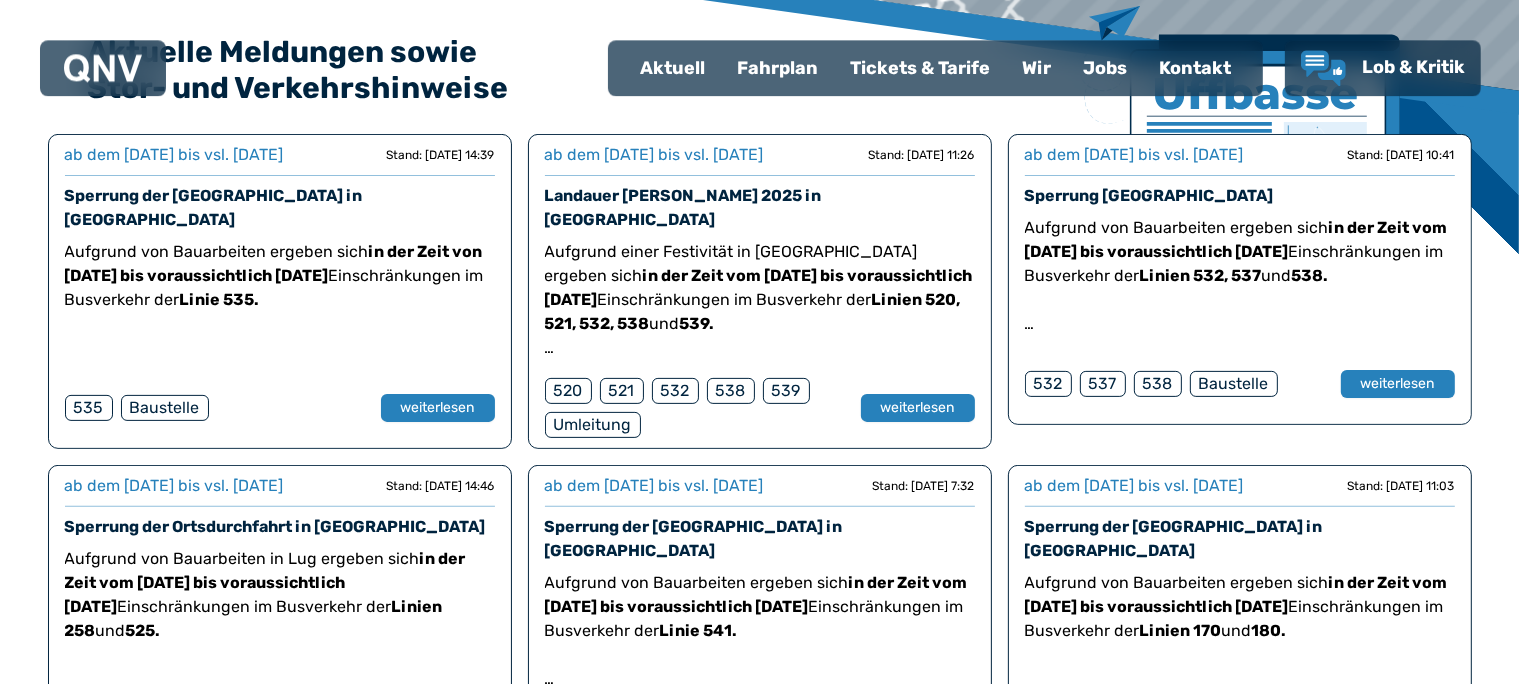 scroll, scrollTop: 528, scrollLeft: 0, axis: vertical 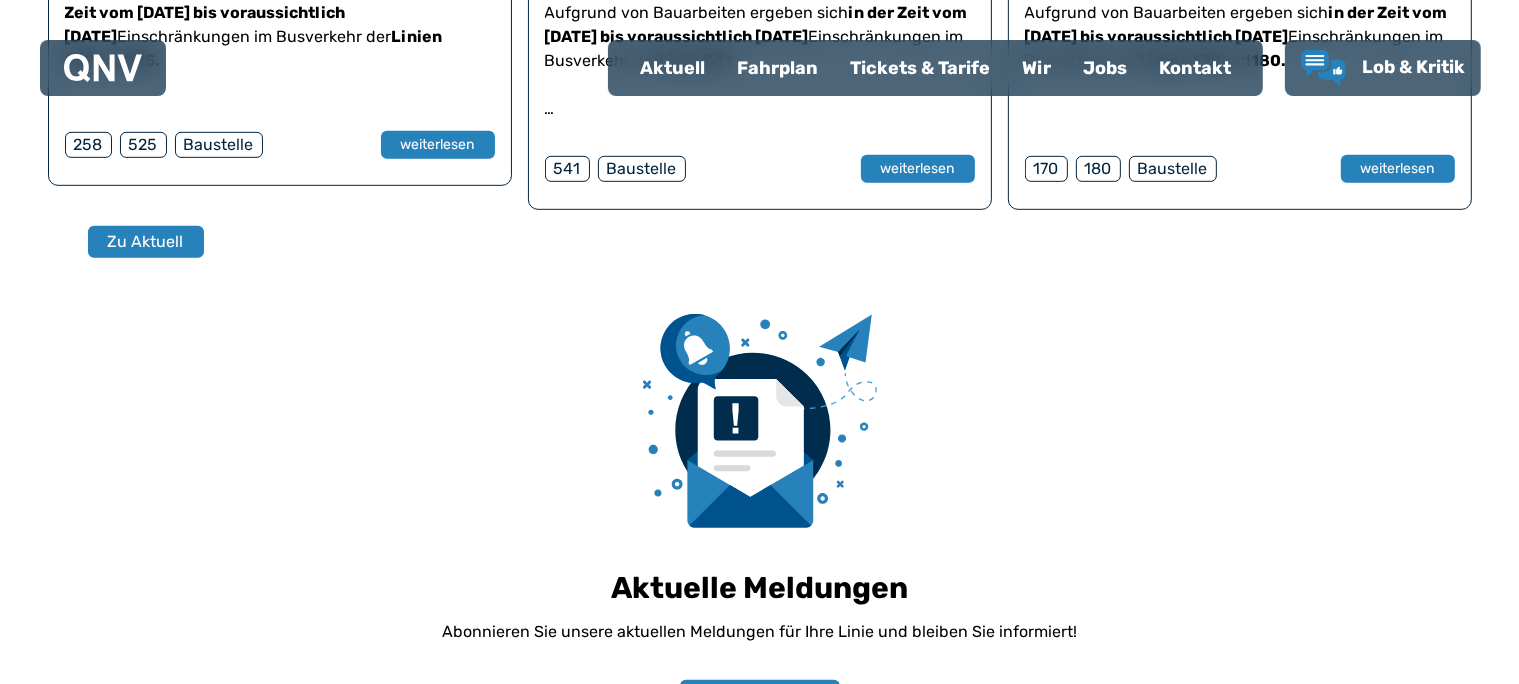 click on "Fahrplan" at bounding box center [777, 68] 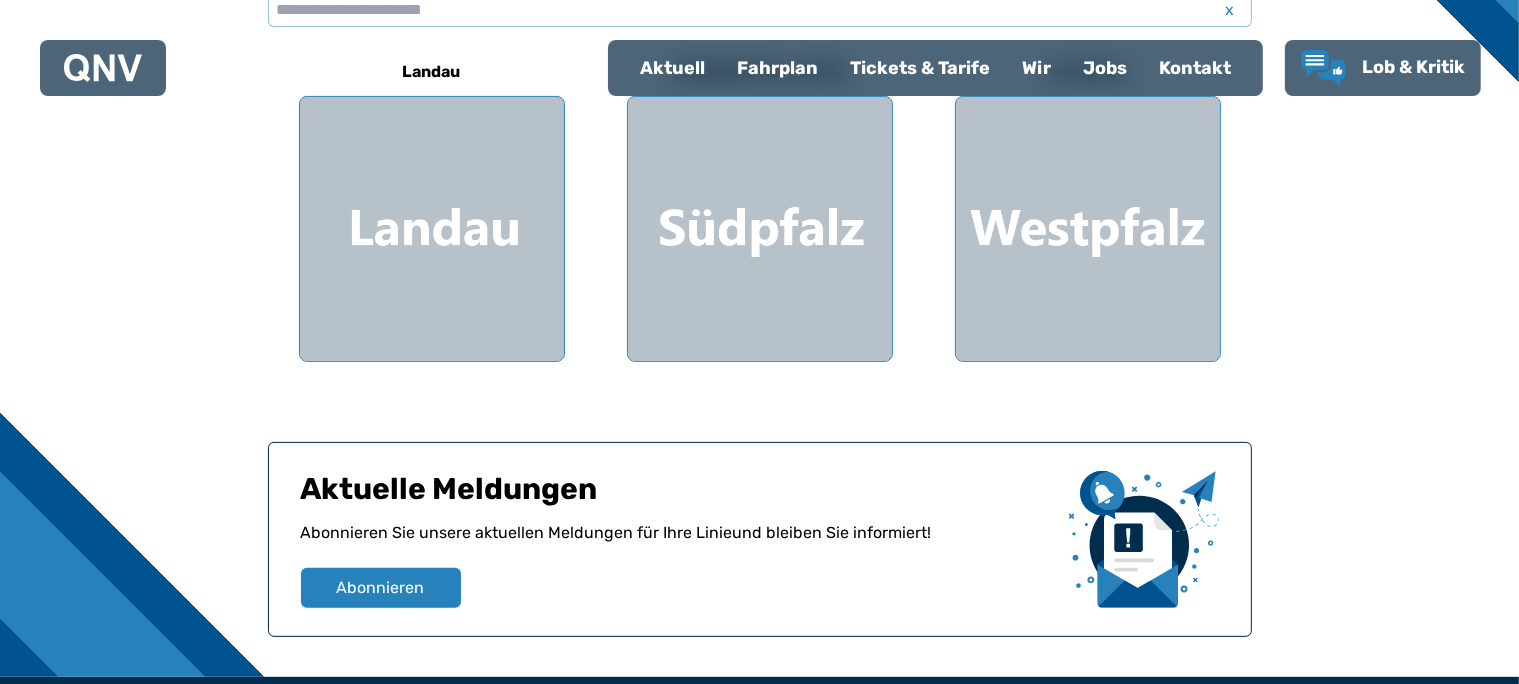 scroll, scrollTop: 633, scrollLeft: 0, axis: vertical 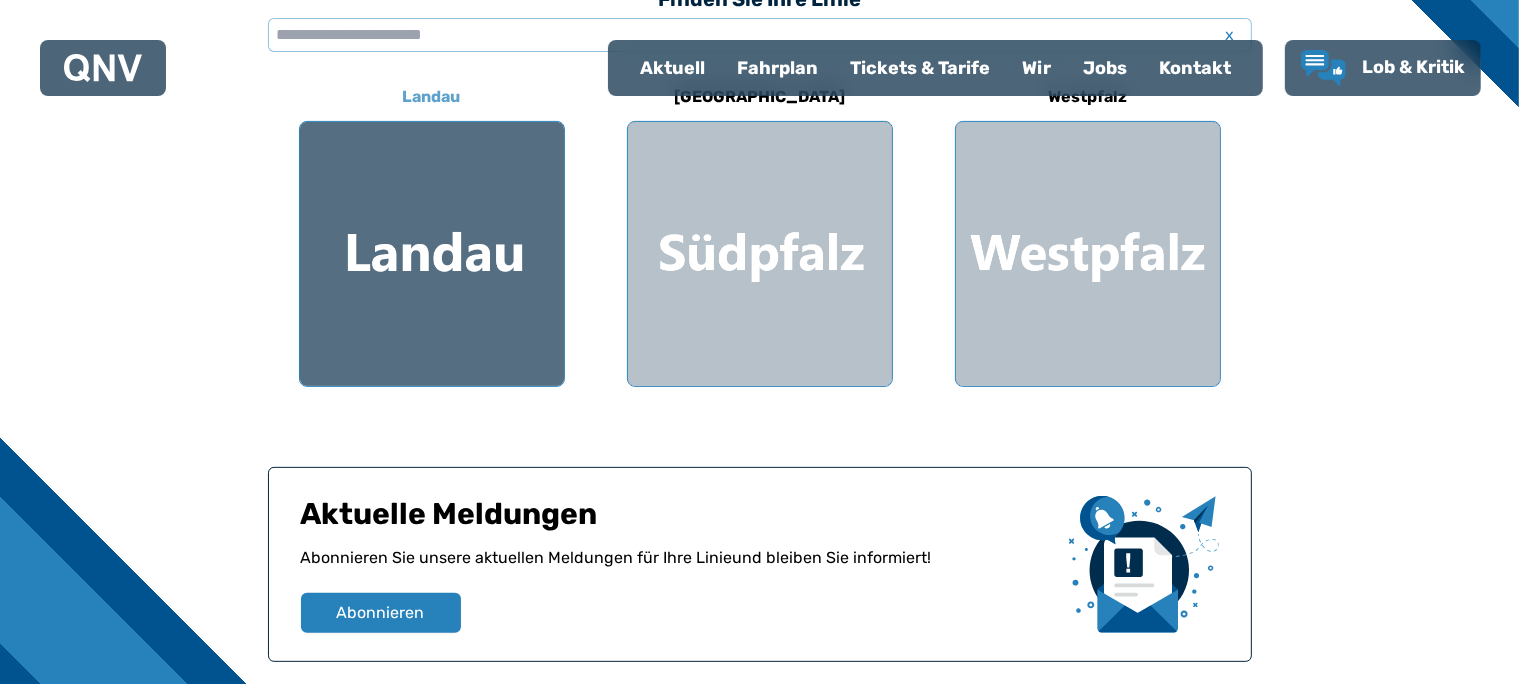 click at bounding box center (432, 254) 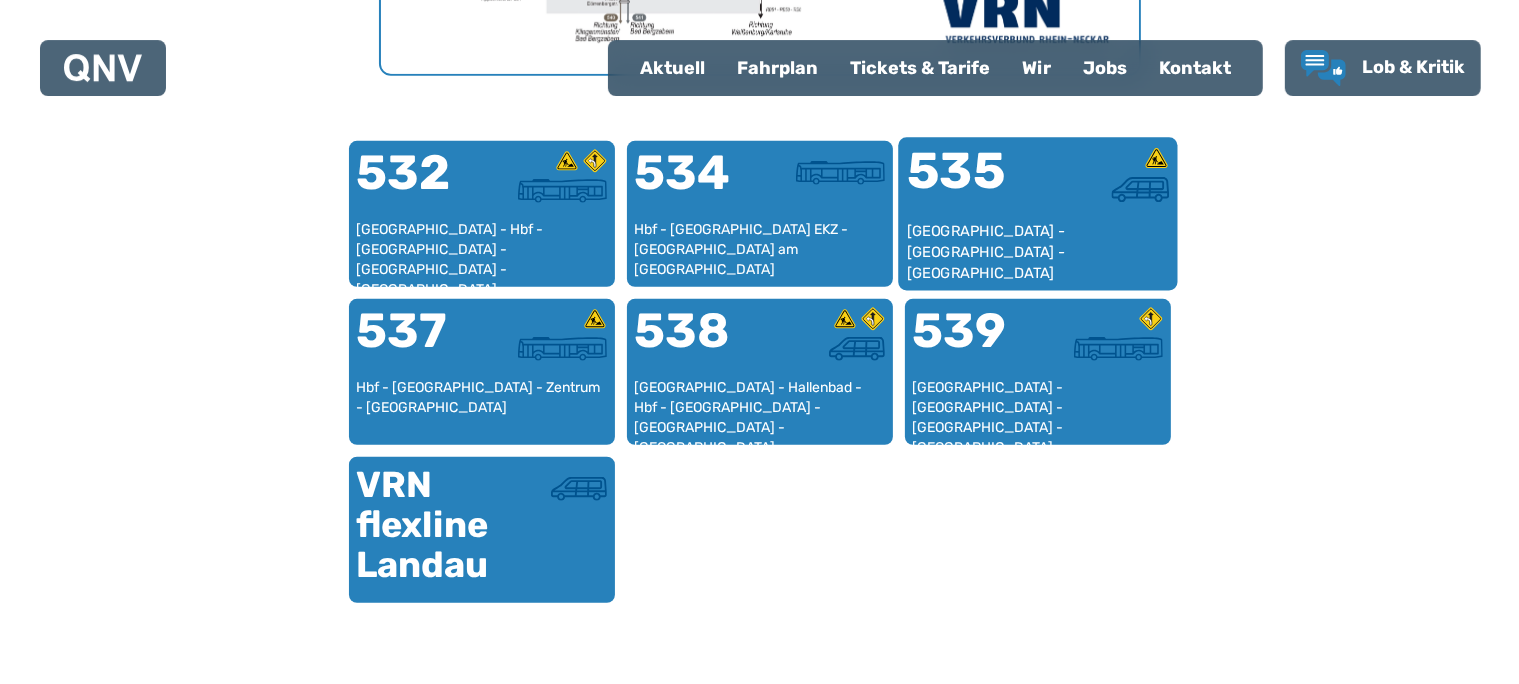 scroll, scrollTop: 1250, scrollLeft: 0, axis: vertical 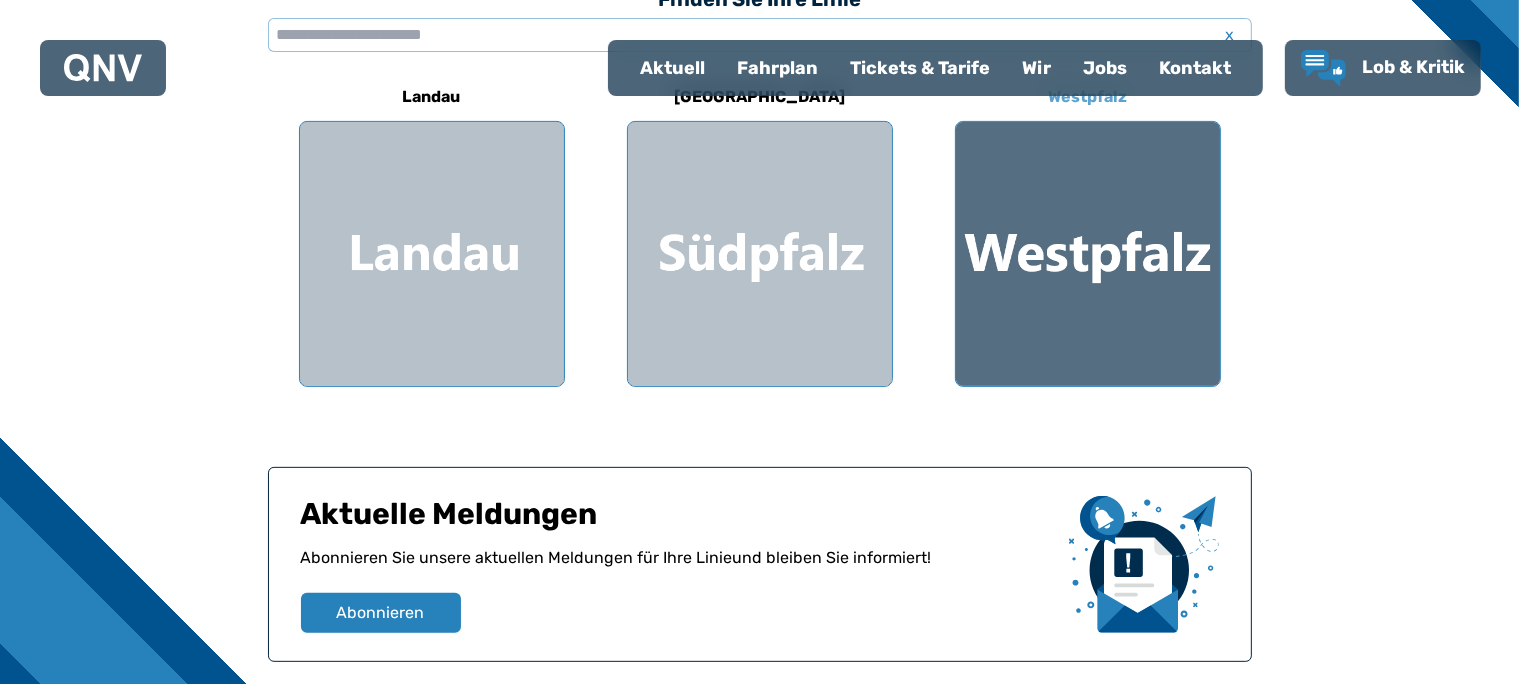 click at bounding box center [1088, 254] 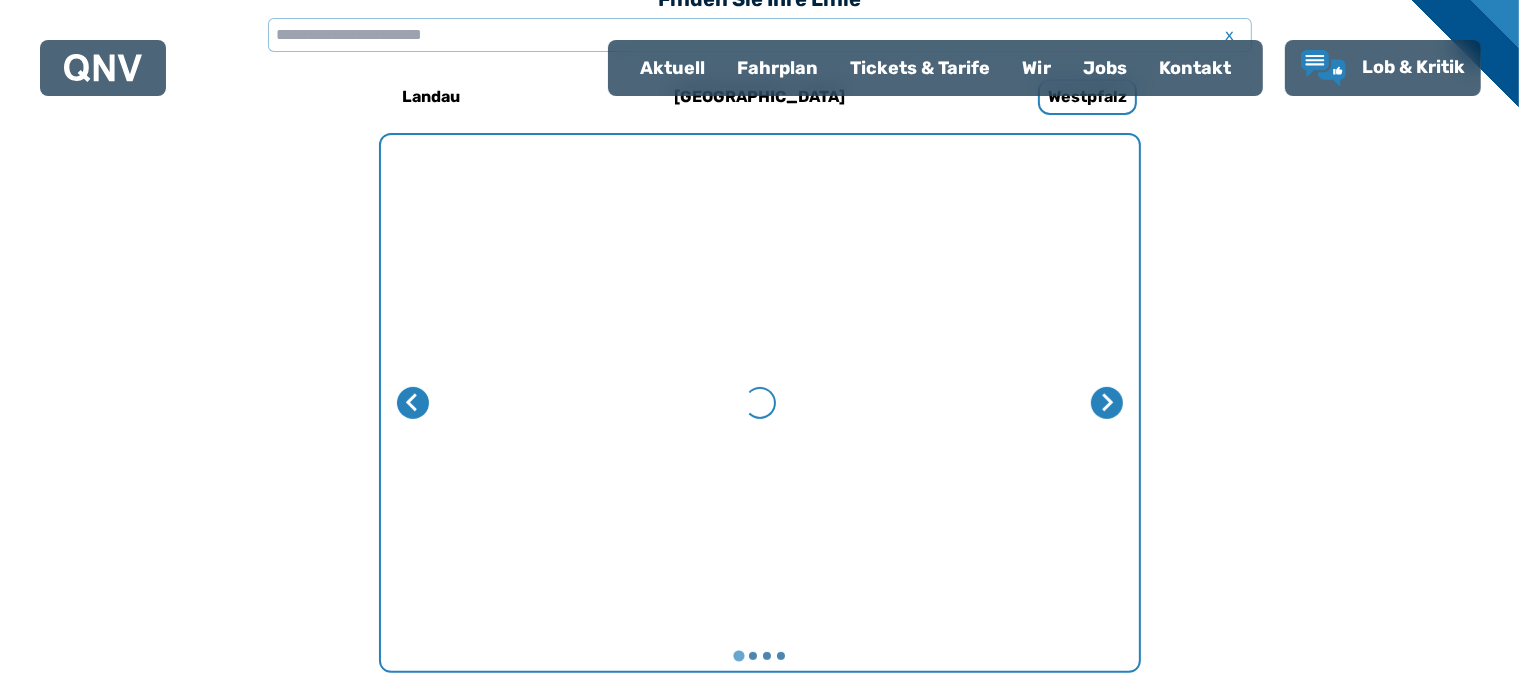scroll, scrollTop: 0, scrollLeft: 0, axis: both 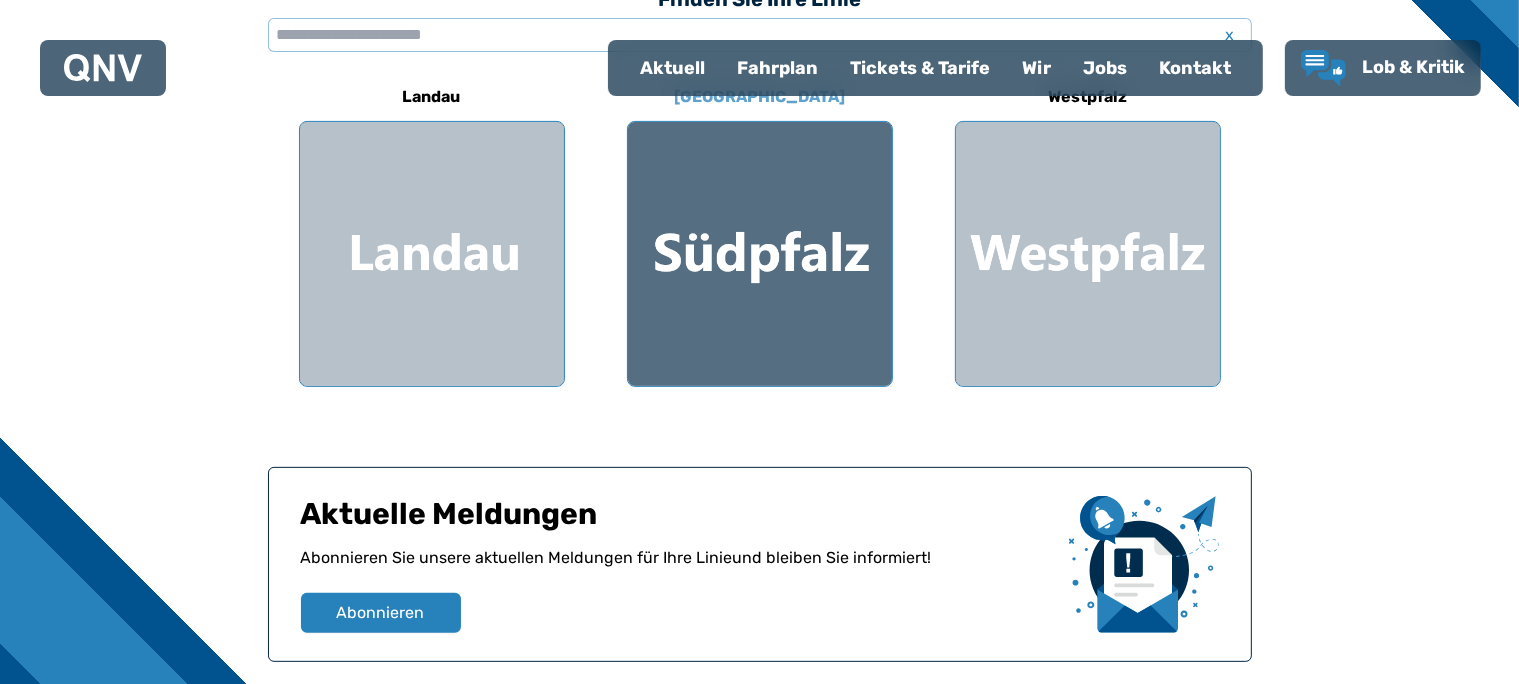 click at bounding box center (760, 254) 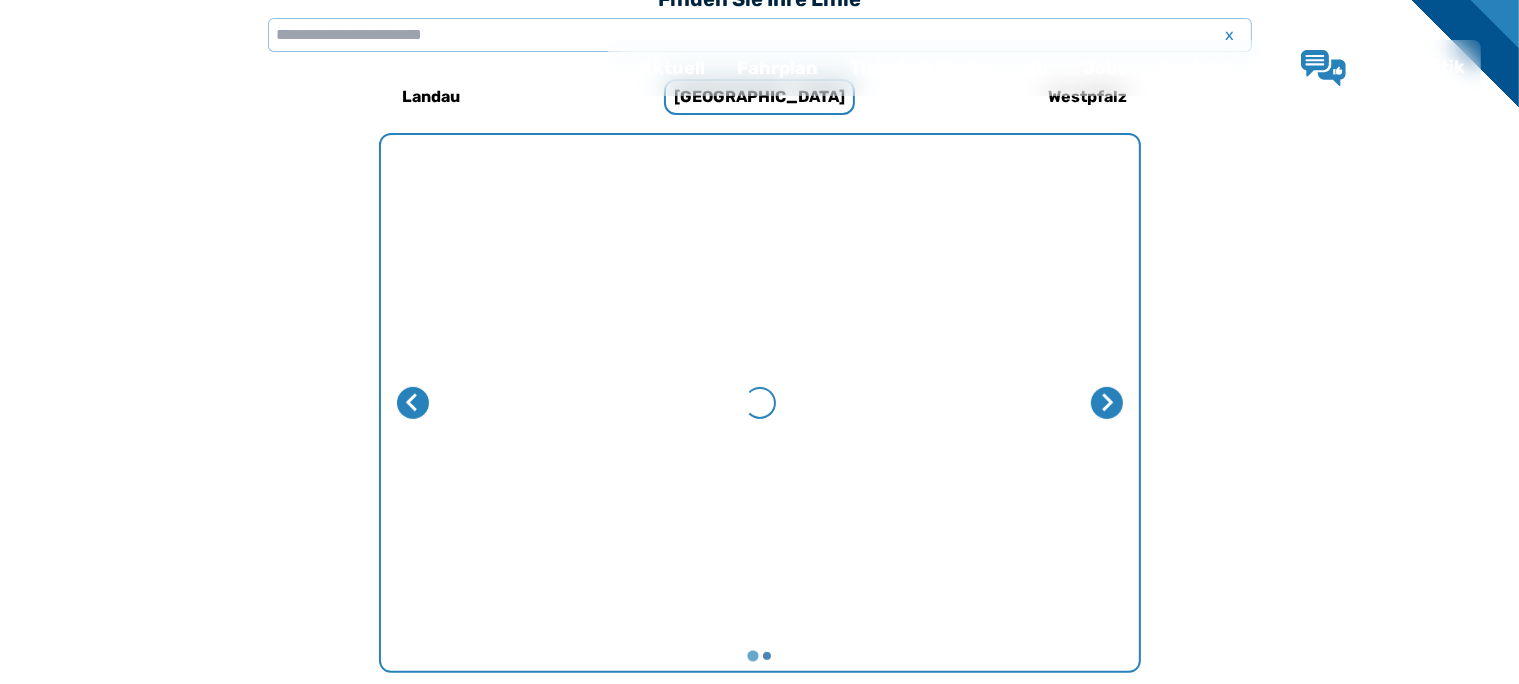 scroll, scrollTop: 0, scrollLeft: 0, axis: both 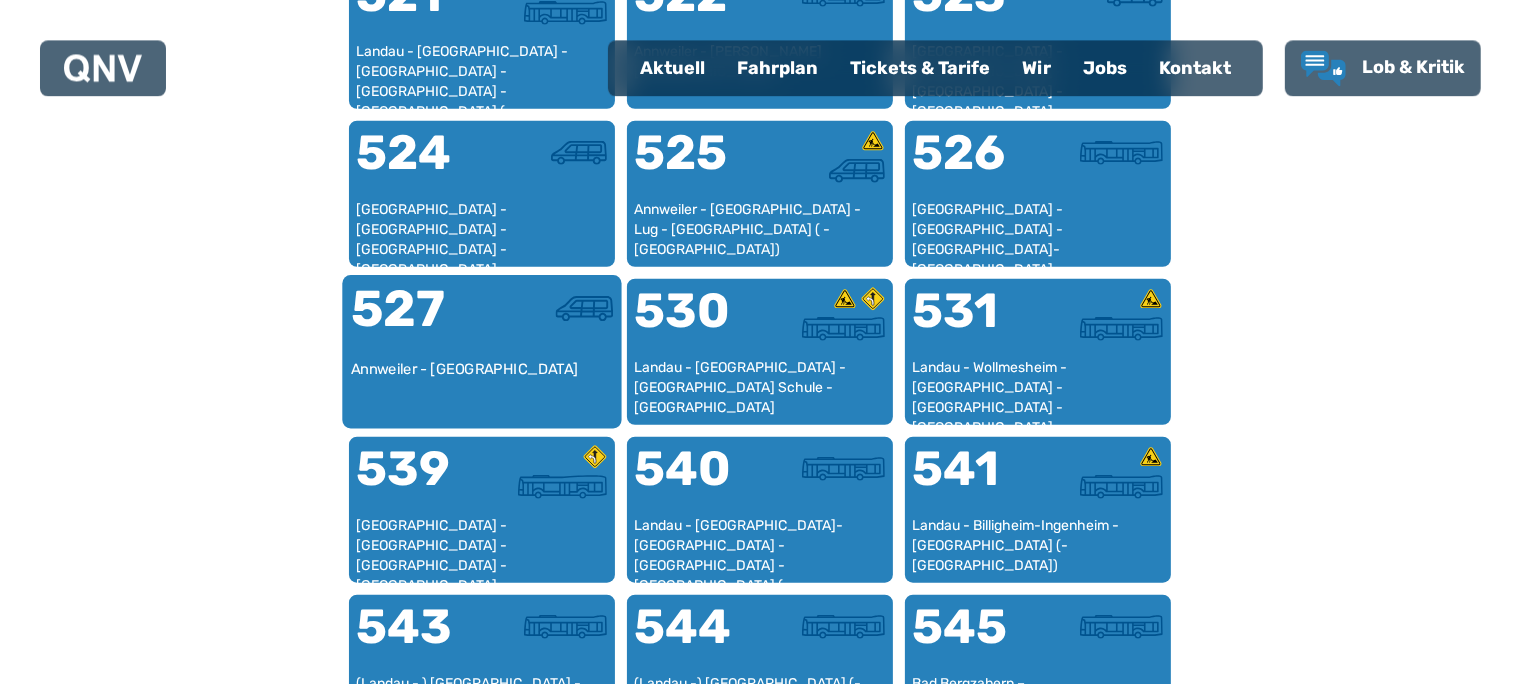 click at bounding box center (547, 320) 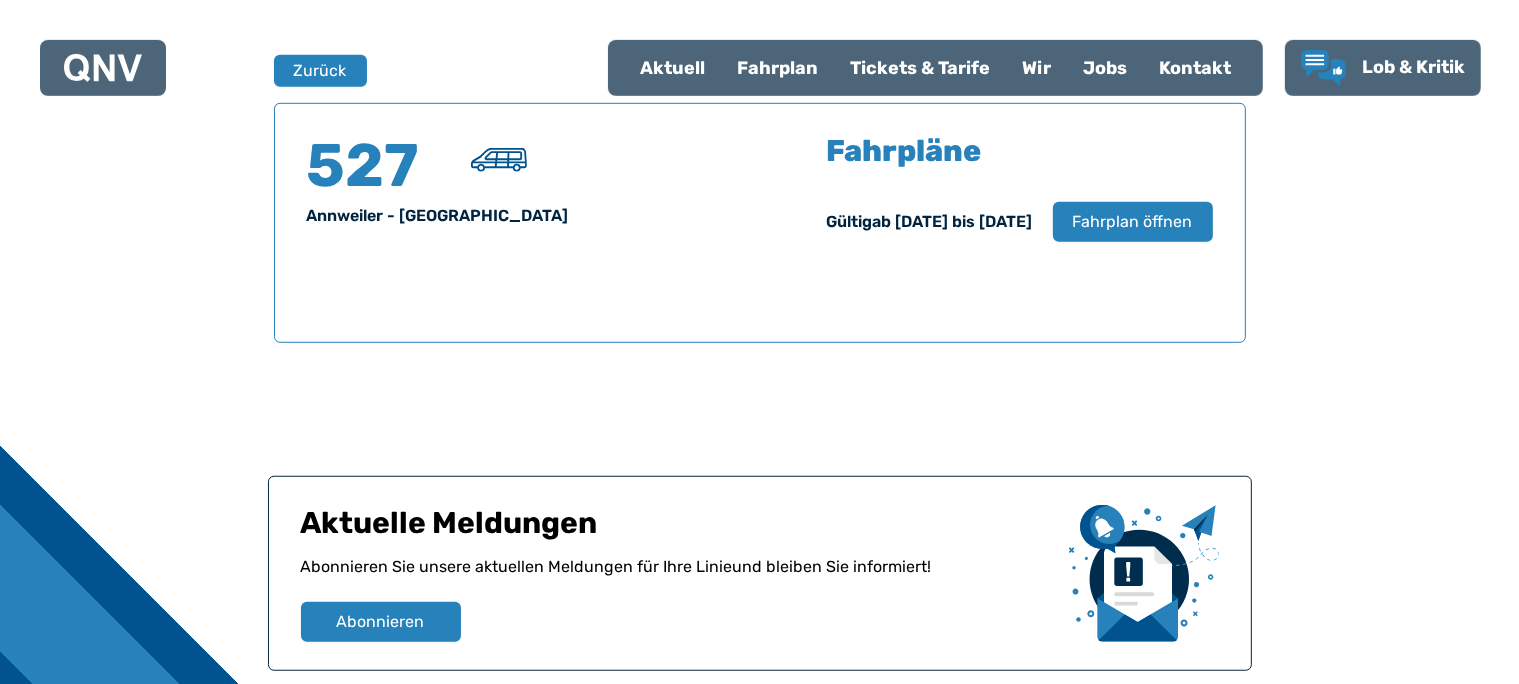 scroll, scrollTop: 1317, scrollLeft: 0, axis: vertical 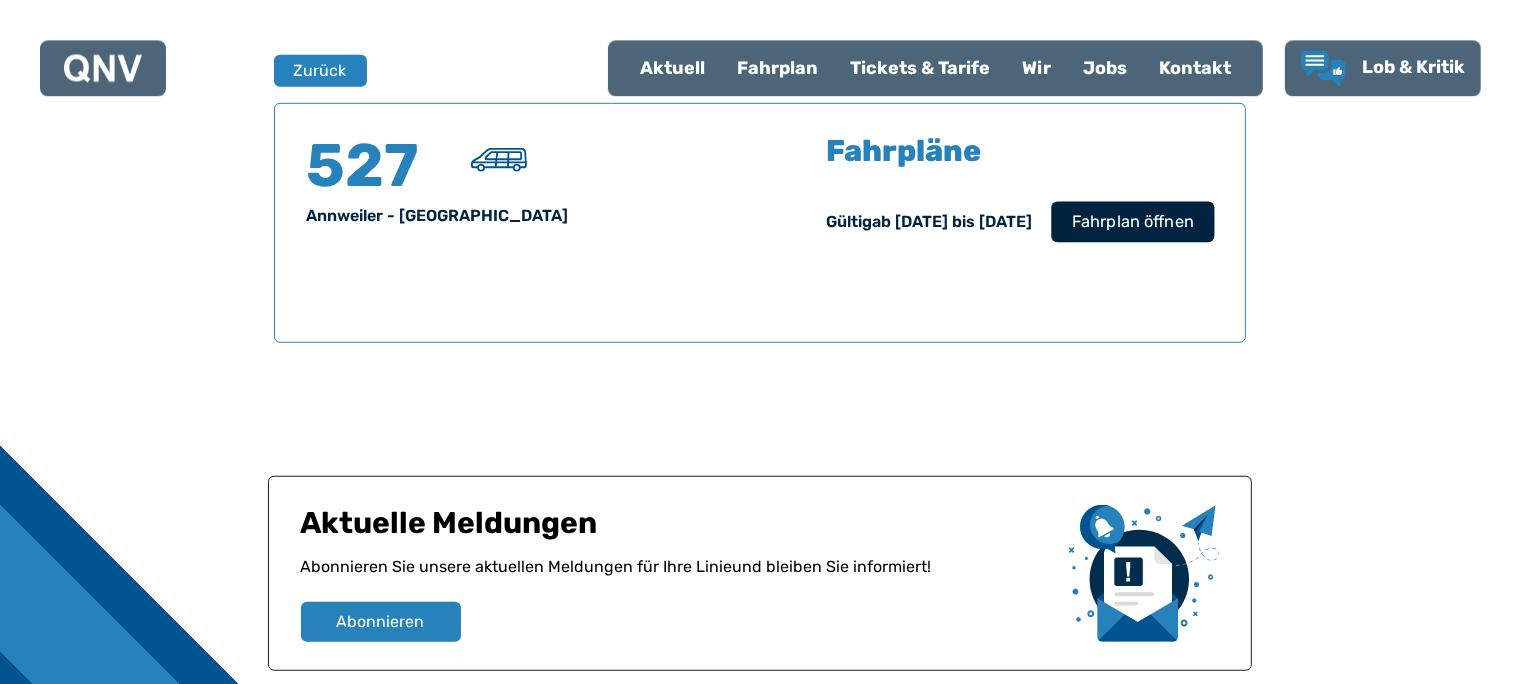 click on "Fahrplan öffnen" at bounding box center (1132, 221) 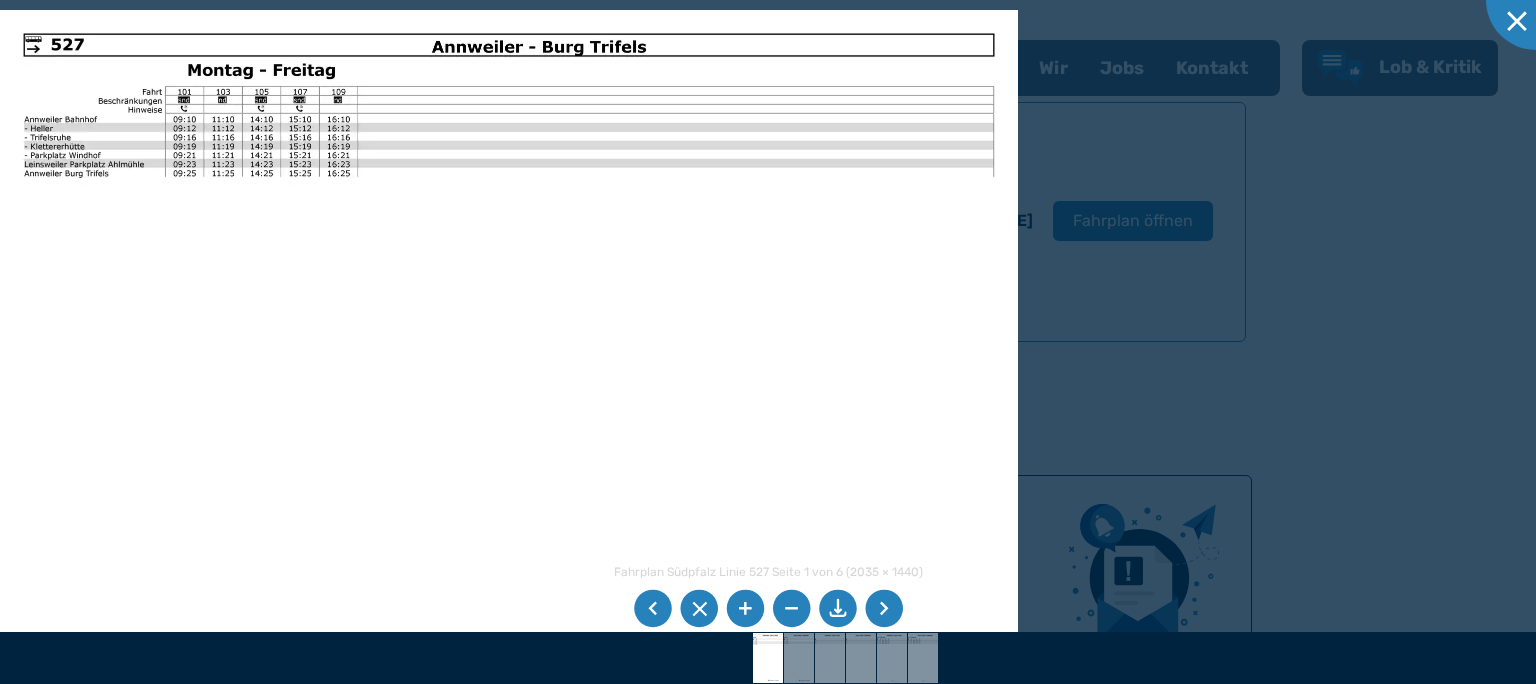 click at bounding box center (768, 342) 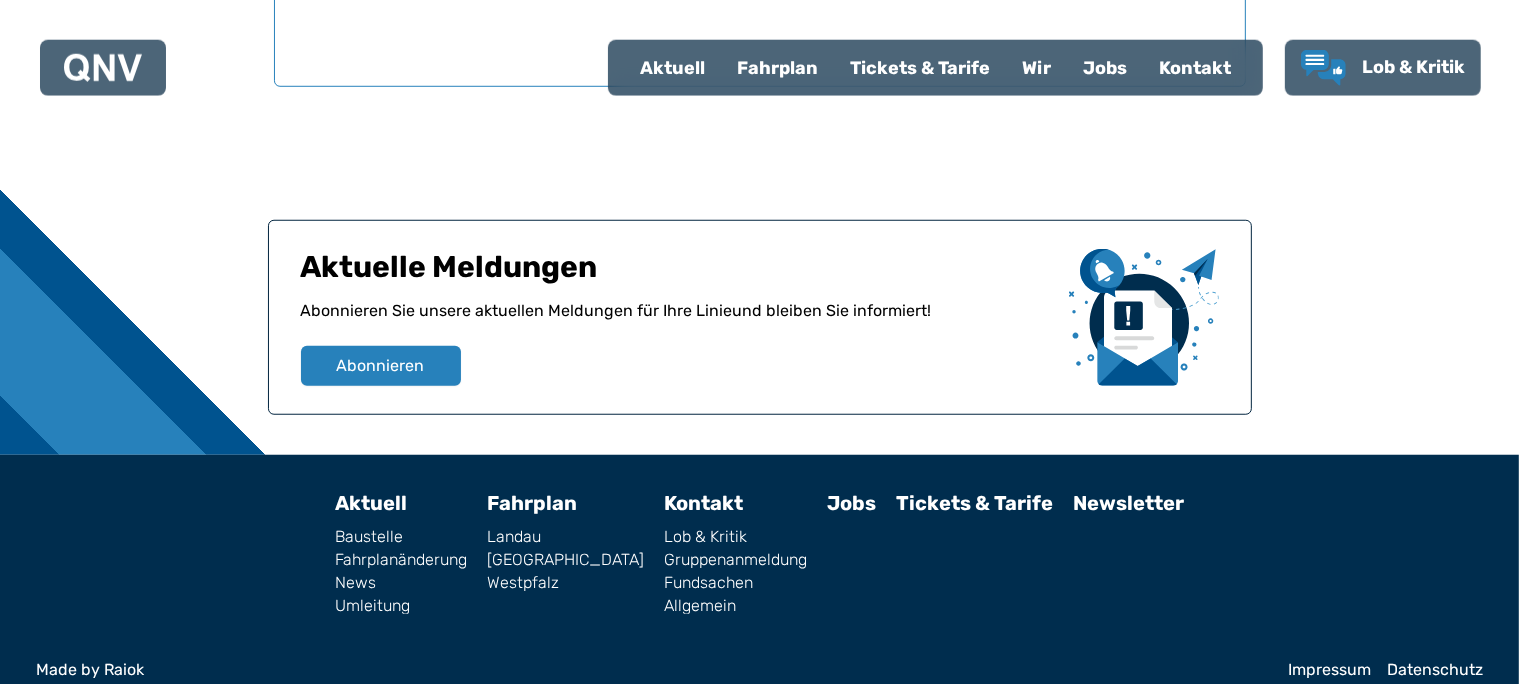 scroll, scrollTop: 1592, scrollLeft: 0, axis: vertical 